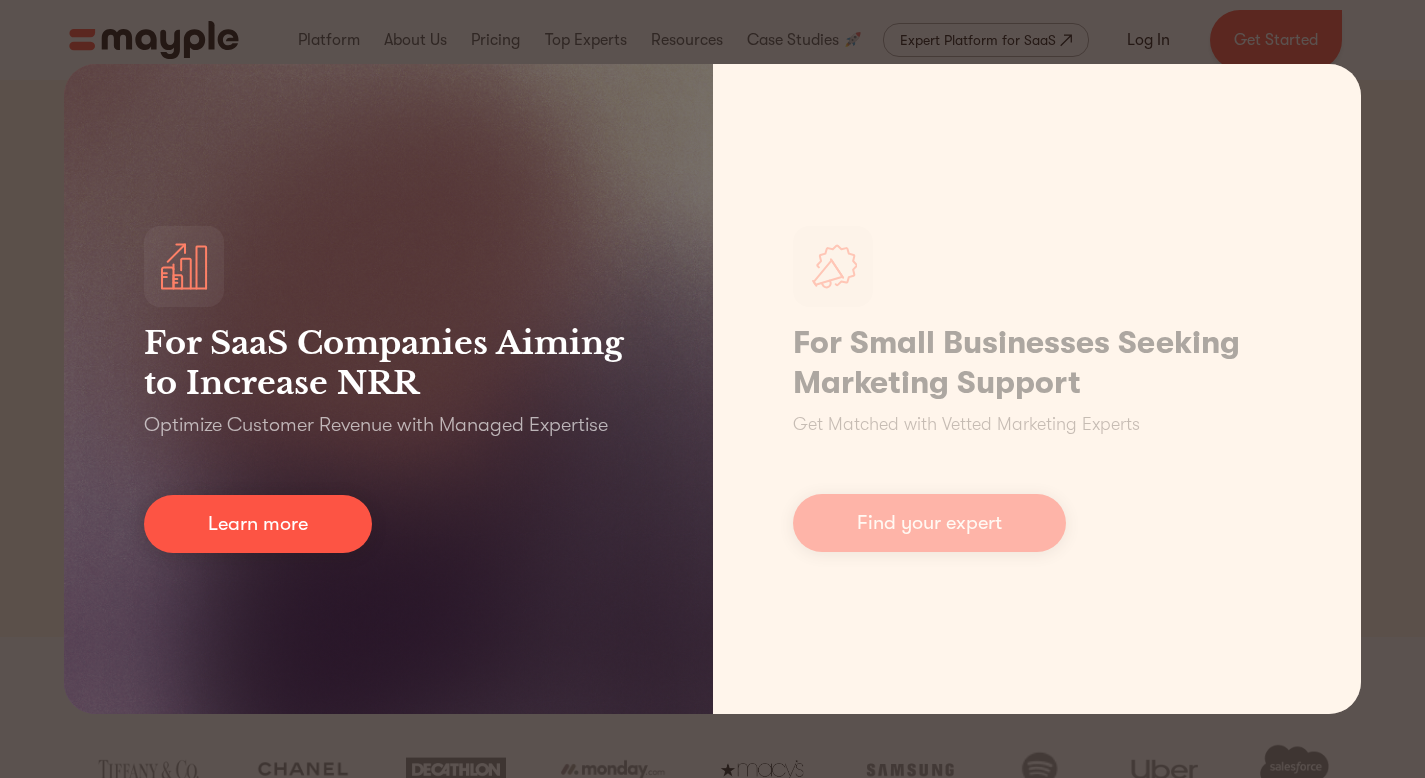 scroll, scrollTop: 0, scrollLeft: 0, axis: both 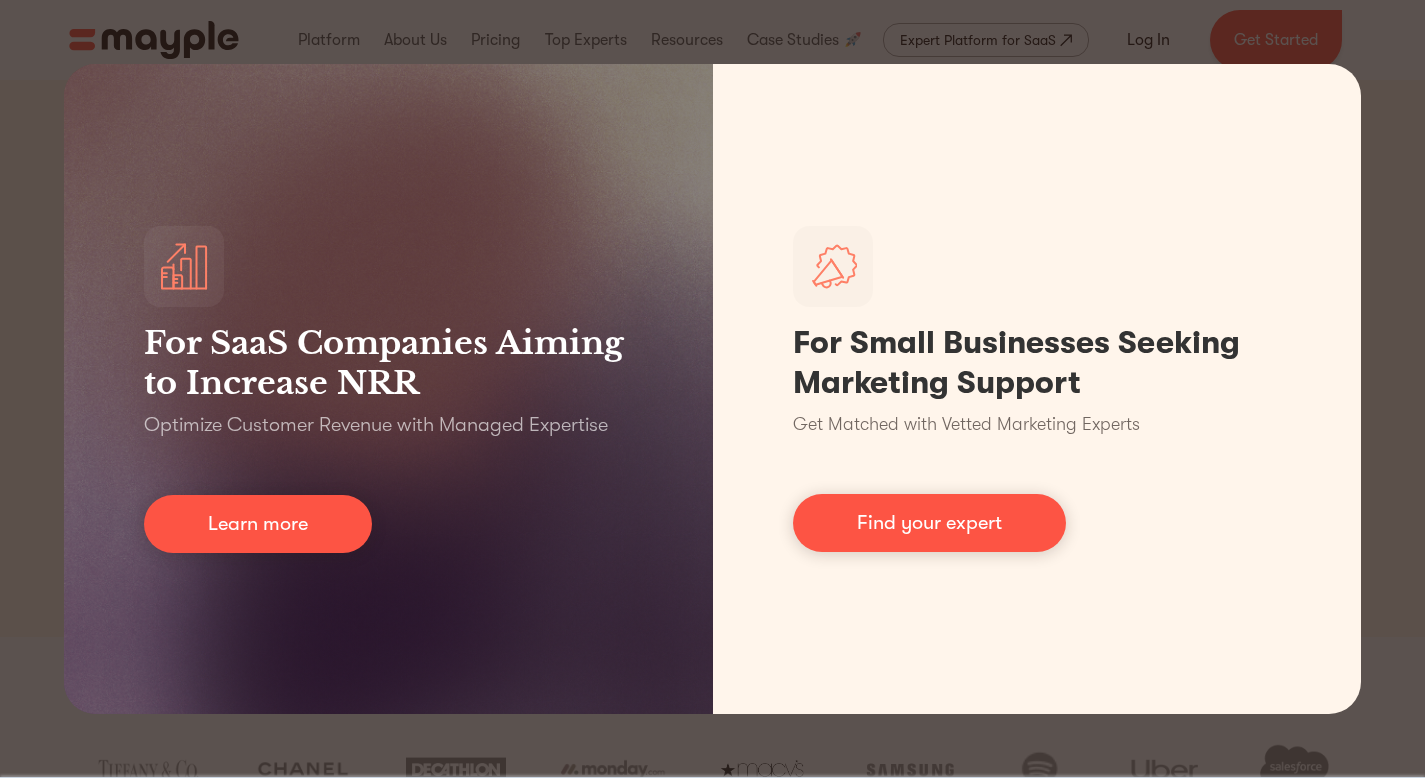 drag, startPoint x: 1379, startPoint y: 70, endPoint x: 673, endPoint y: 260, distance: 731.1197 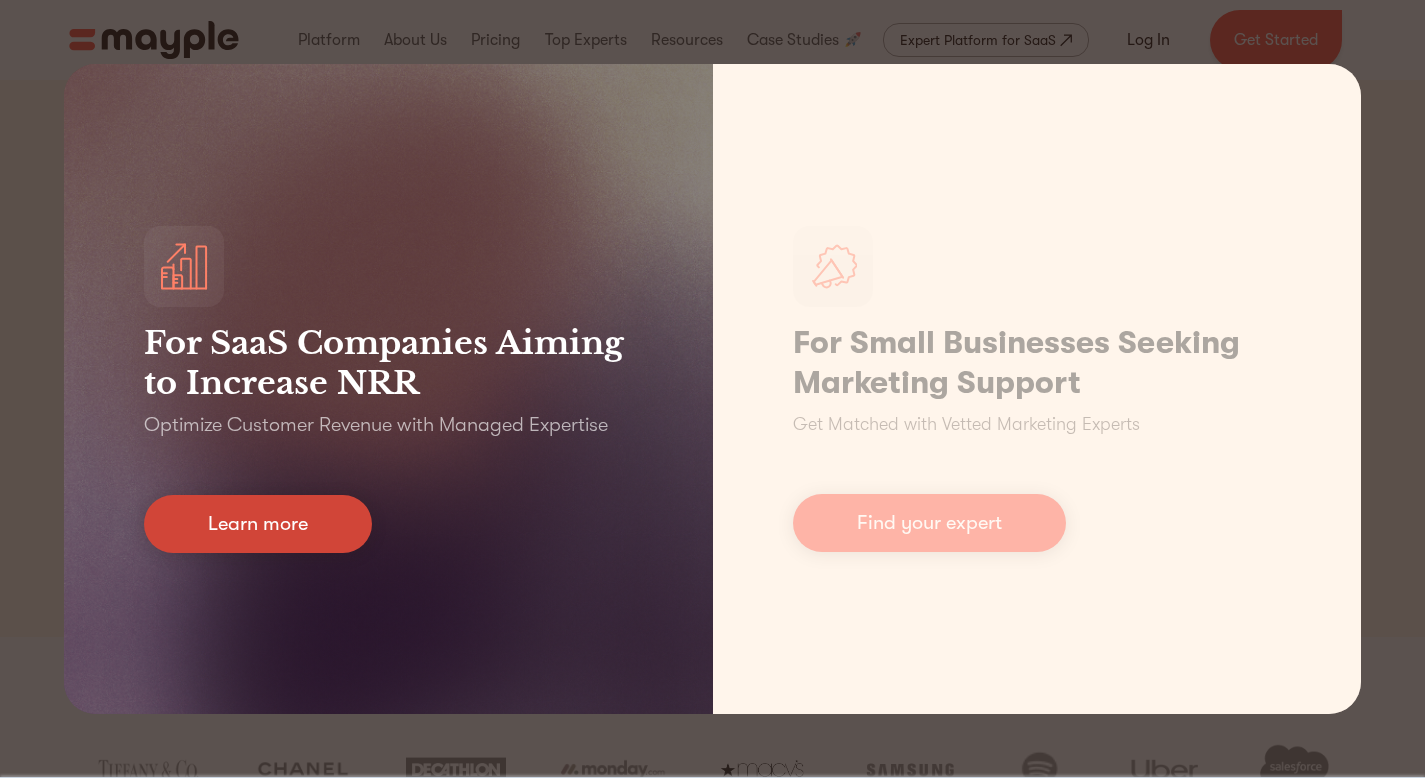click on "Learn more" at bounding box center (258, 524) 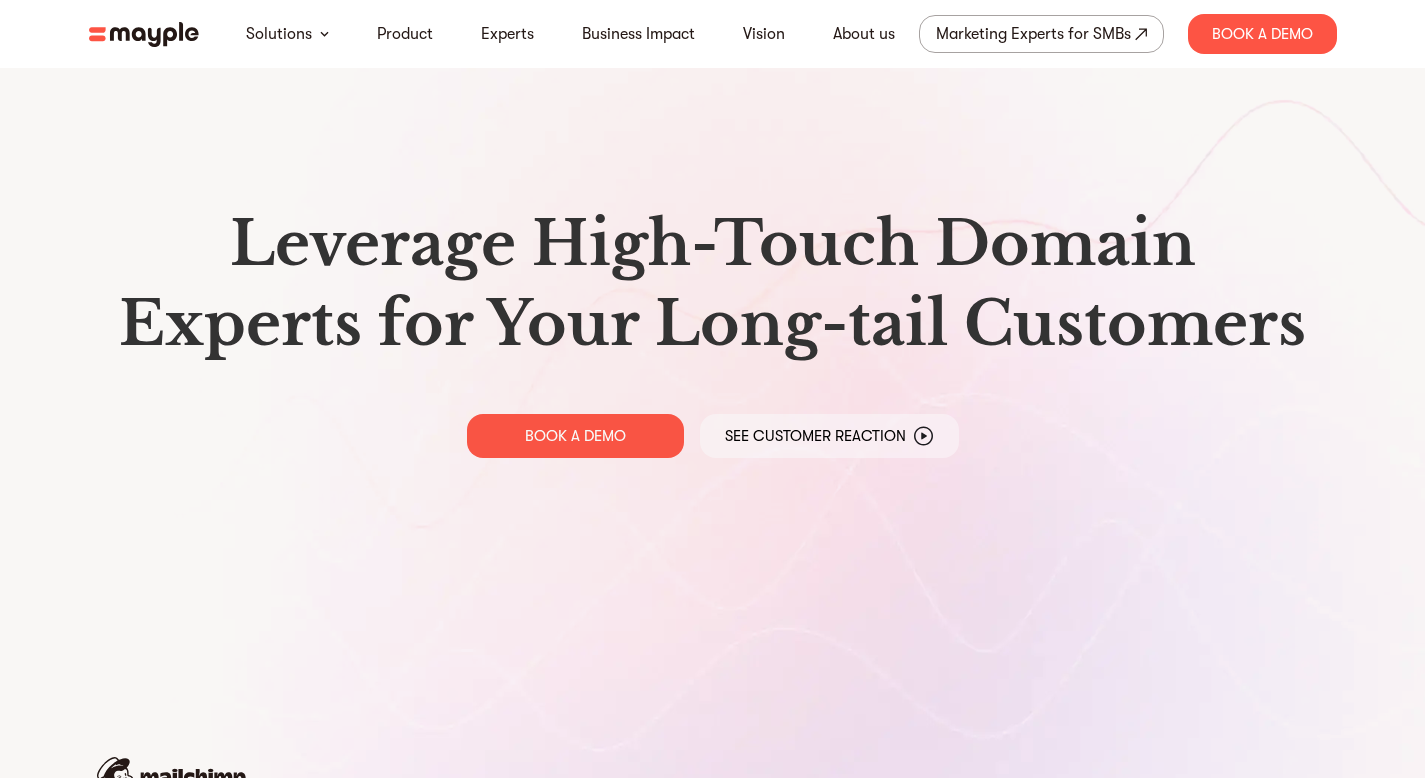 scroll, scrollTop: 0, scrollLeft: 0, axis: both 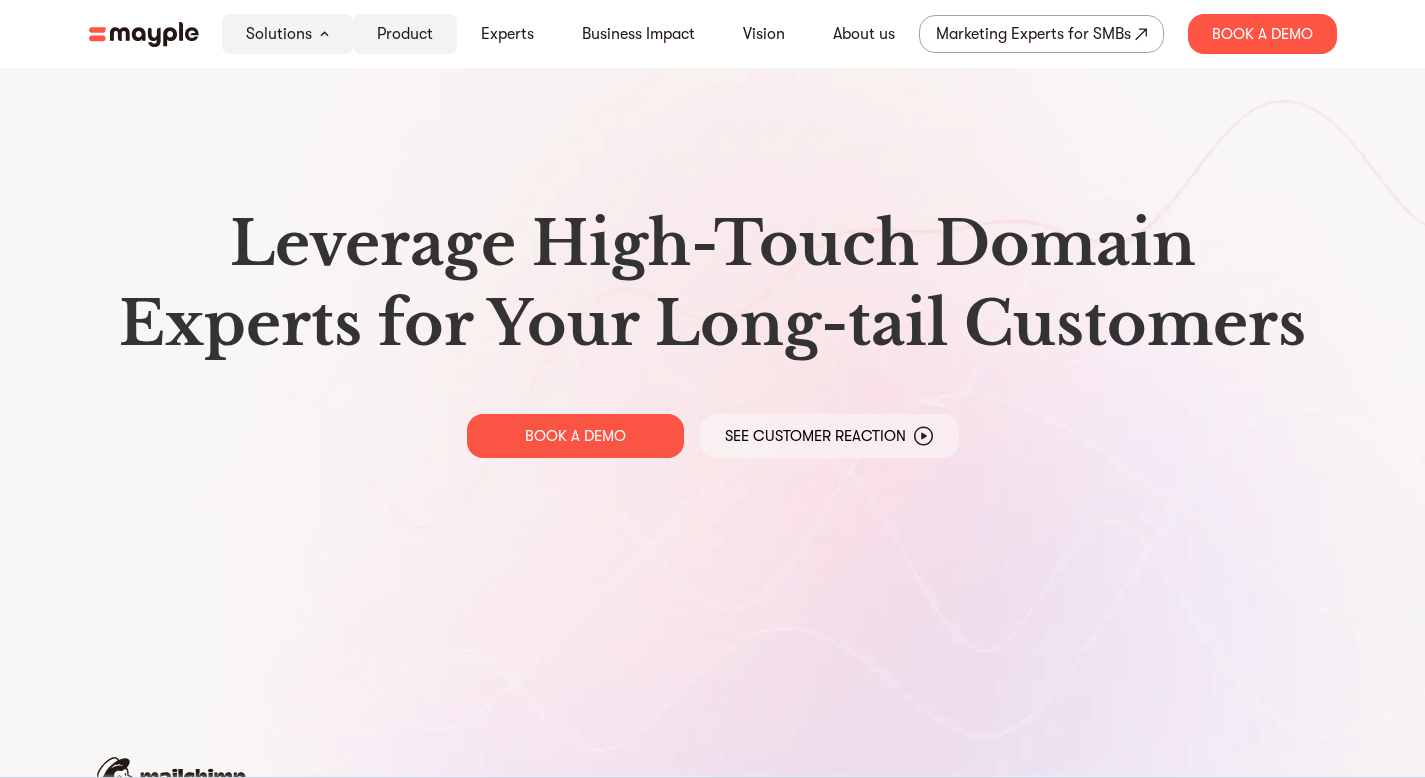 click on "Product" at bounding box center [405, 34] 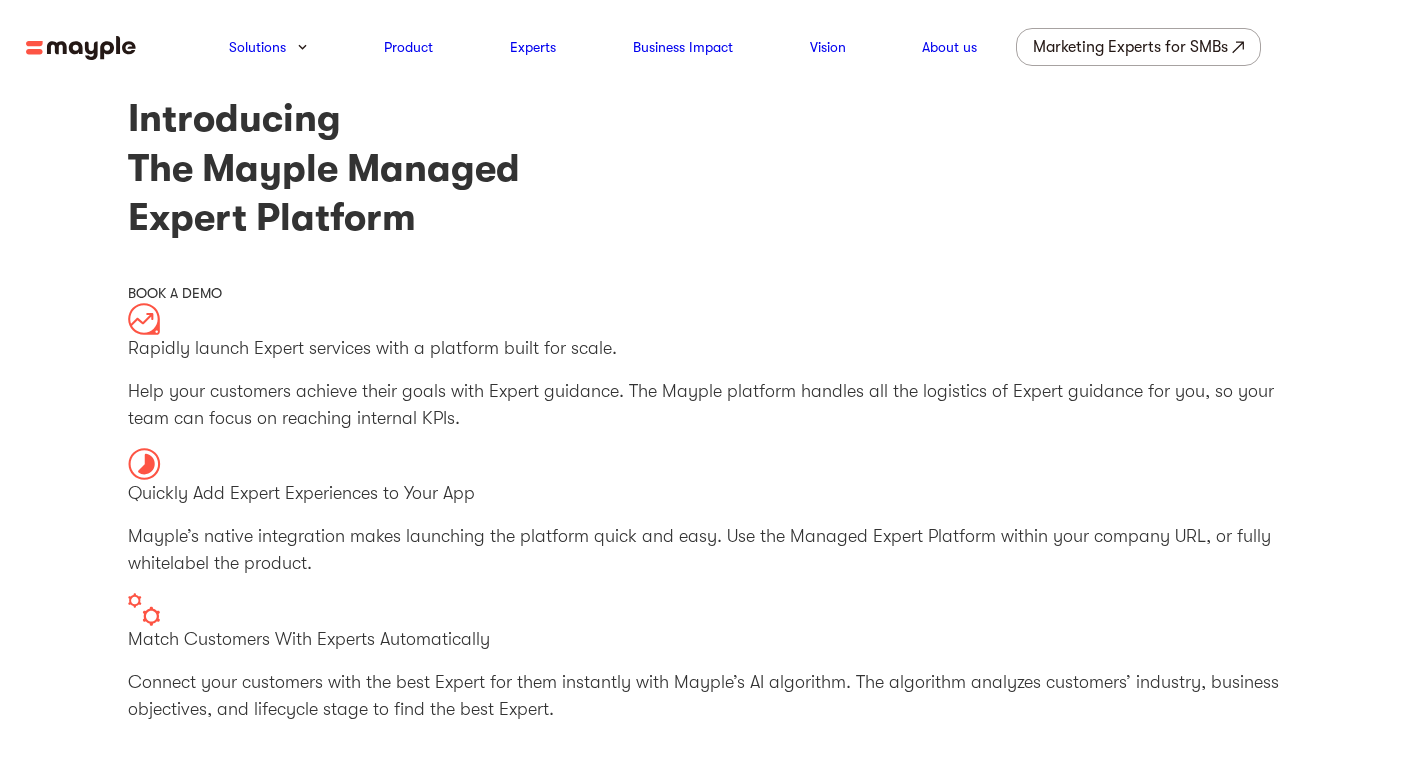 scroll, scrollTop: 0, scrollLeft: 0, axis: both 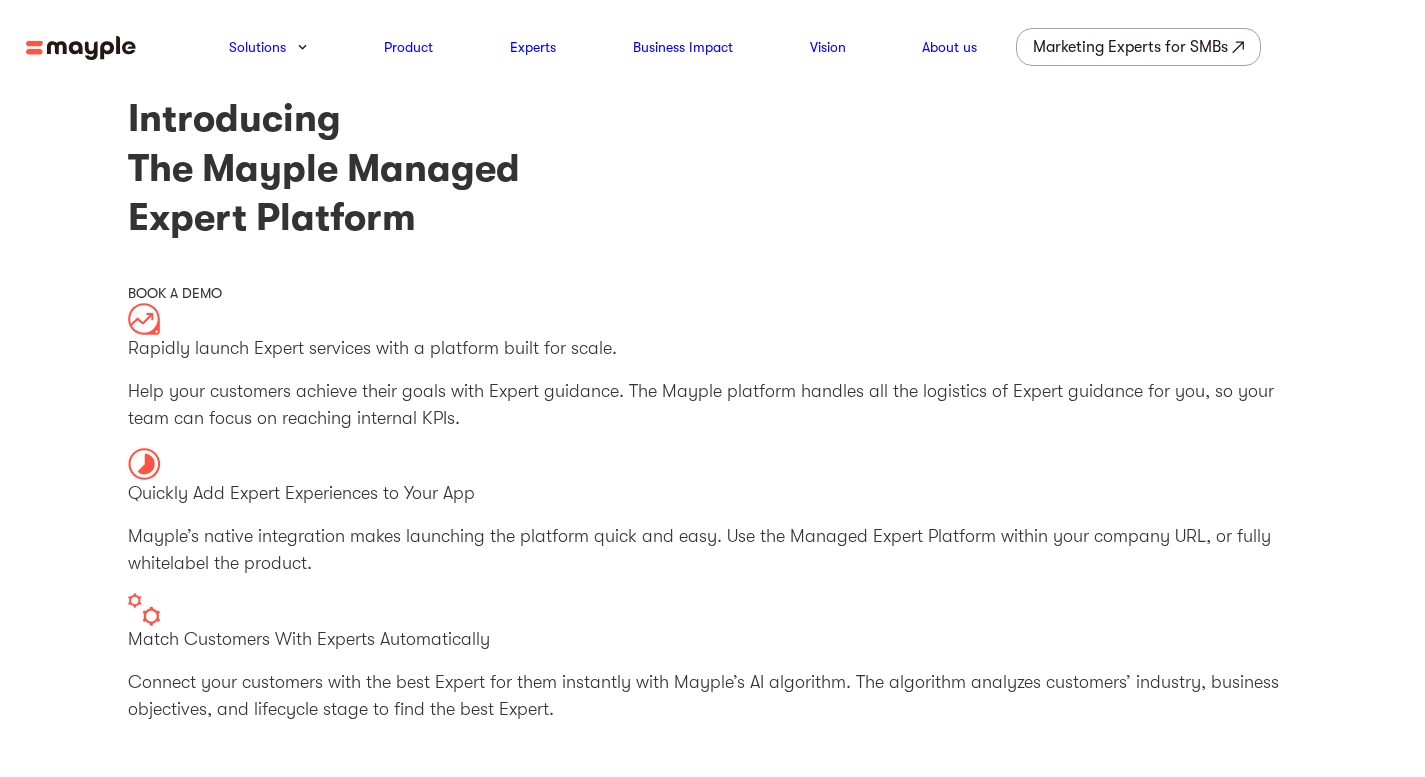 click at bounding box center (81, 48) 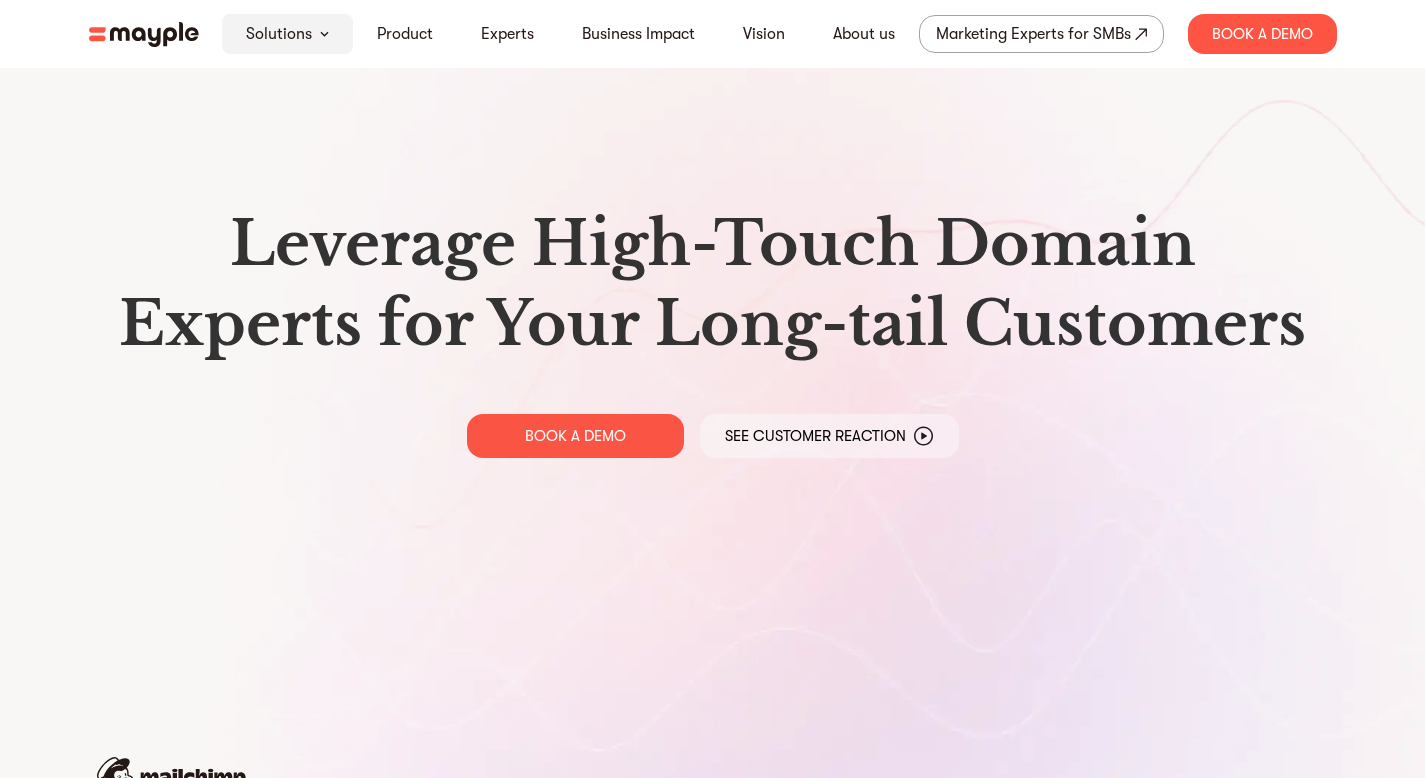 scroll, scrollTop: 0, scrollLeft: 0, axis: both 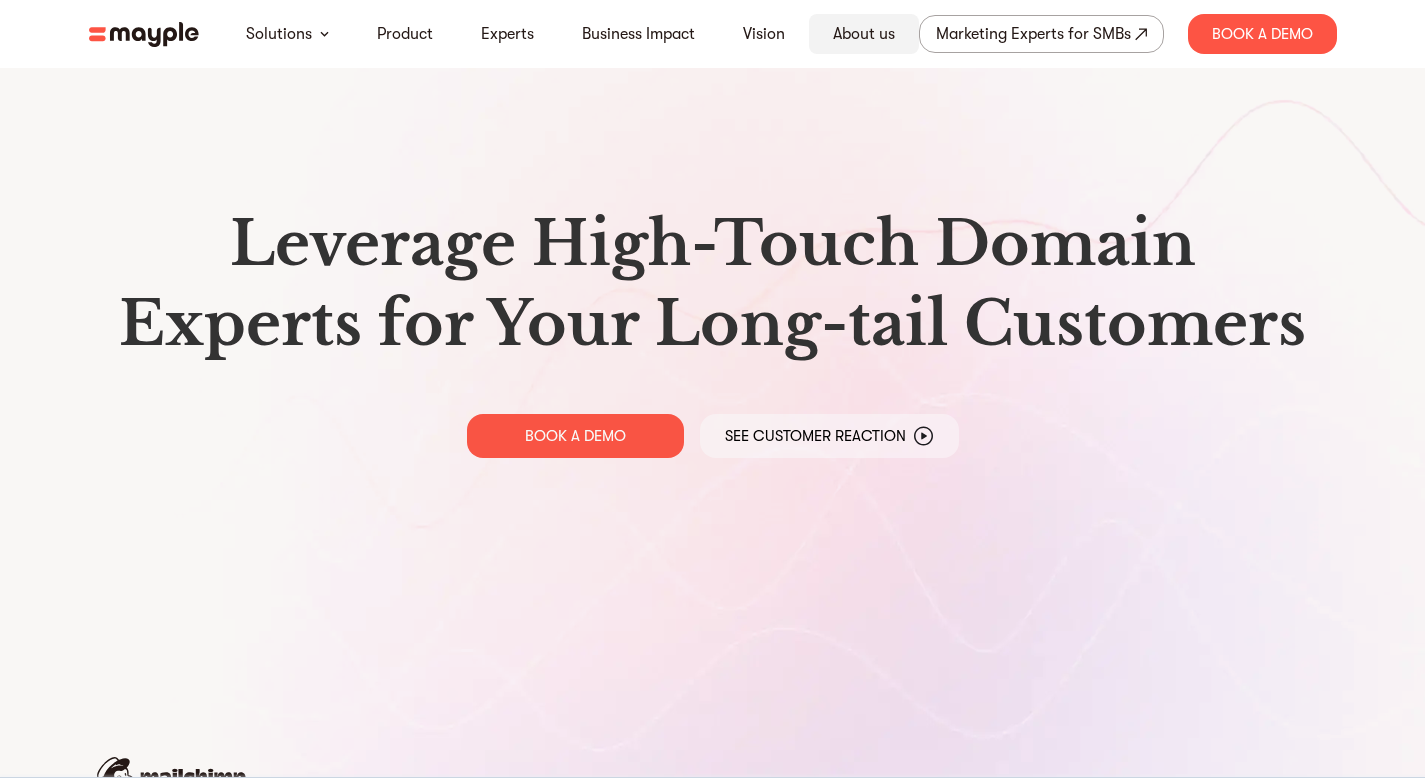 click on "About us" at bounding box center [864, 34] 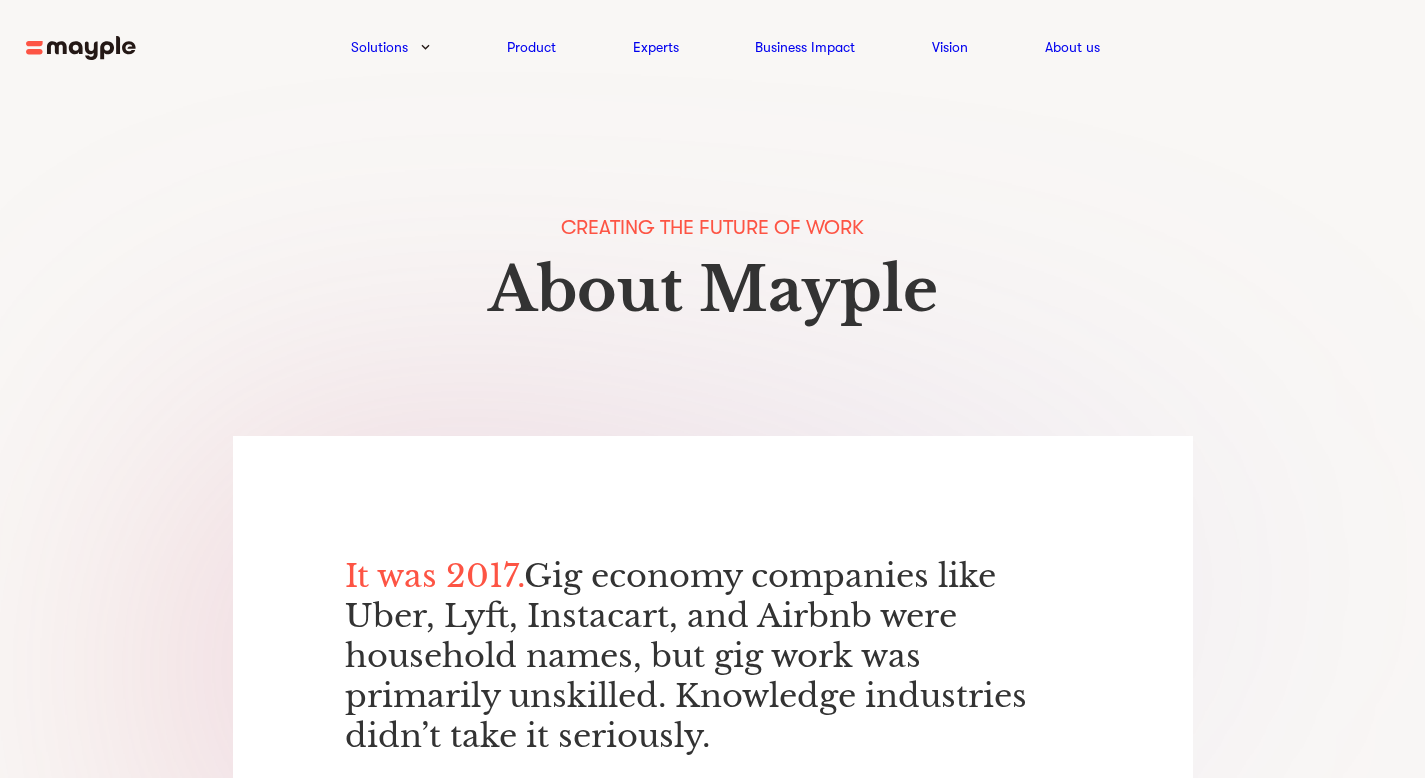 scroll, scrollTop: 0, scrollLeft: 0, axis: both 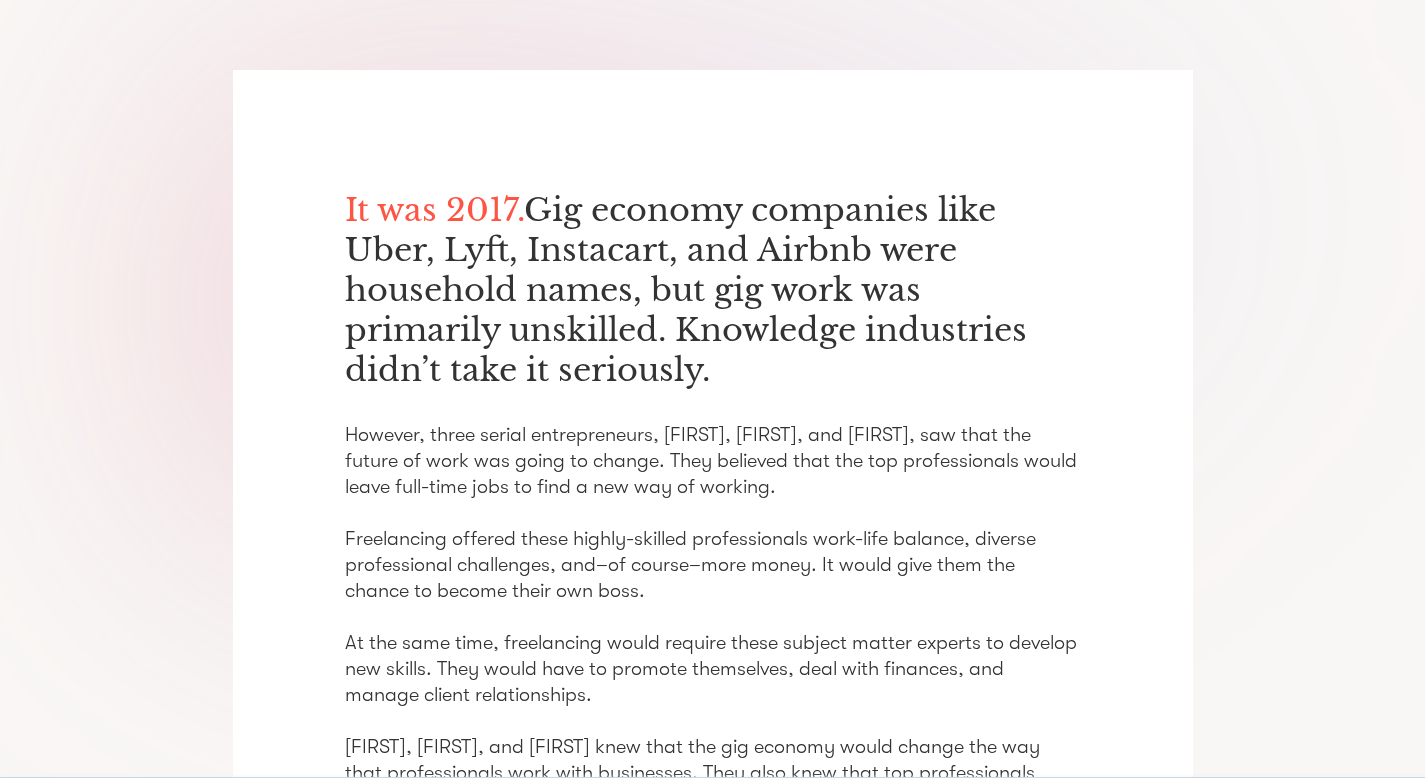 drag, startPoint x: 526, startPoint y: 205, endPoint x: 787, endPoint y: 379, distance: 313.68295 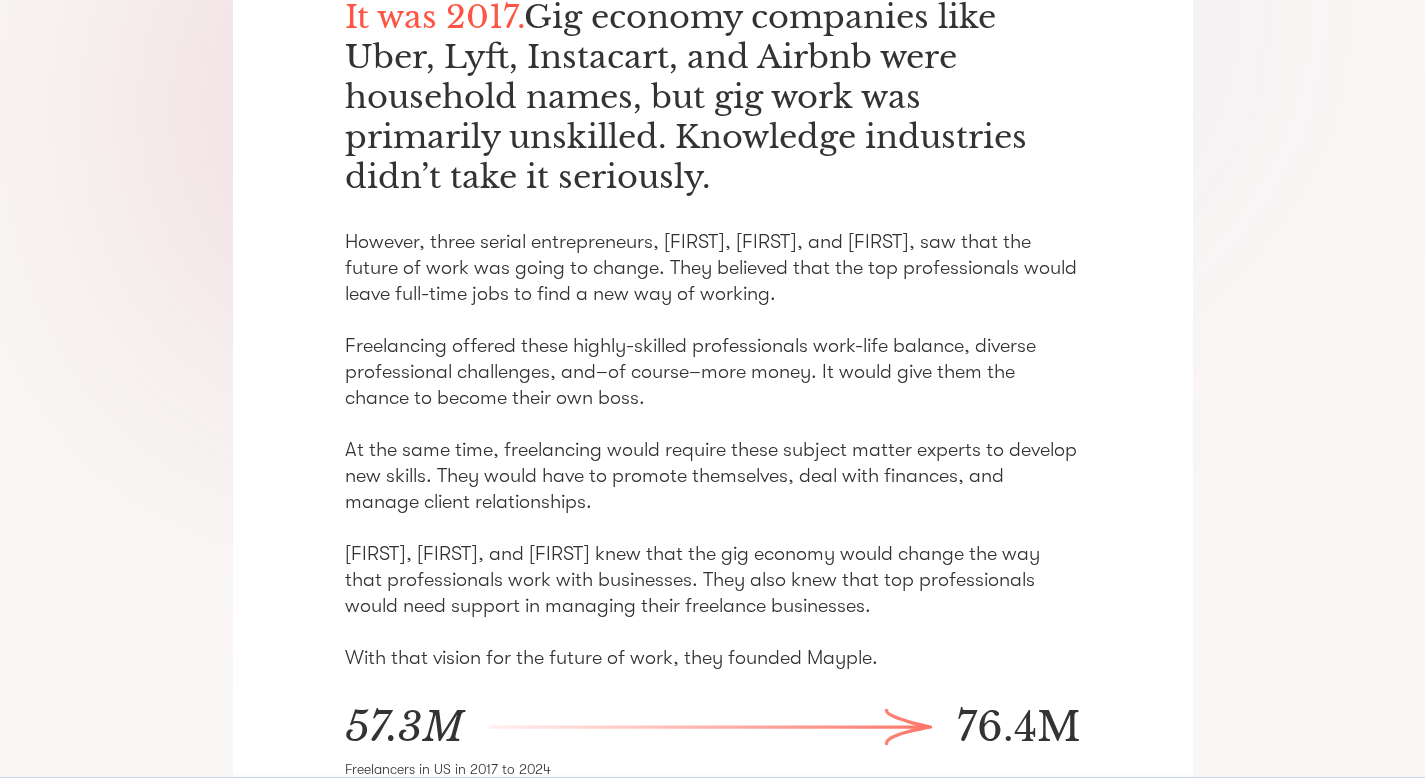 scroll, scrollTop: 558, scrollLeft: 0, axis: vertical 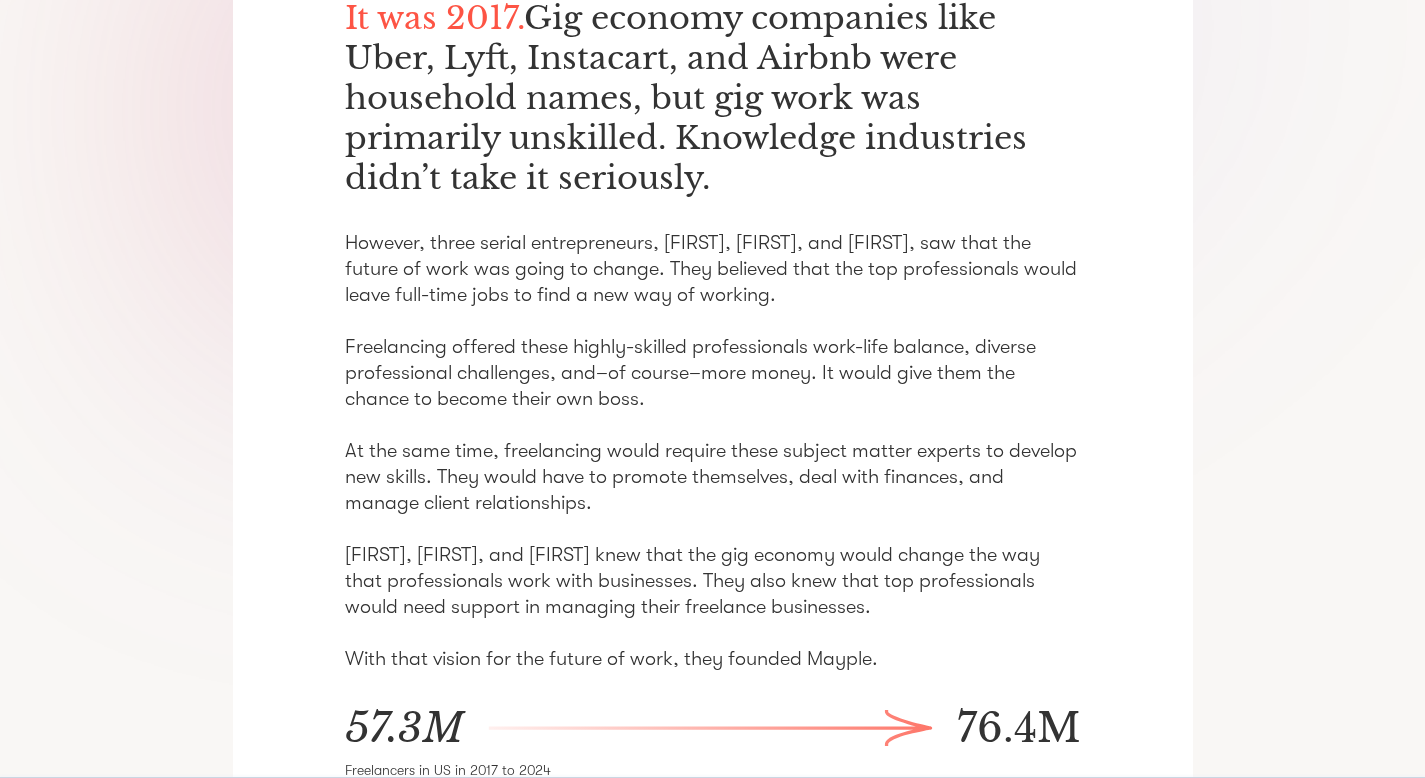 click on "However, three serial entrepreneurs, [FIRST], [FIRST], and [FIRST], saw that the future of work was going to change. They believed that the top professionals would leave full-time jobs to find a new way of working.  Freelancing offered these highly-skilled professionals work-life balance, diverse professional challenges, and–of course–more money. It would give them the chance to become their own boss.  At the same time, freelancing would require these subject matter experts to develop new skills. They would have to promote themselves, deal with finances, and manage client relationships.   [FIRST], [FIRST], and [FIRST] knew that the gig economy would change the way that professionals work with businesses. They also knew that top professionals would need support in managing their freelance businesses.  With that vision for the future of work, they founded Mayple." at bounding box center [713, 451] 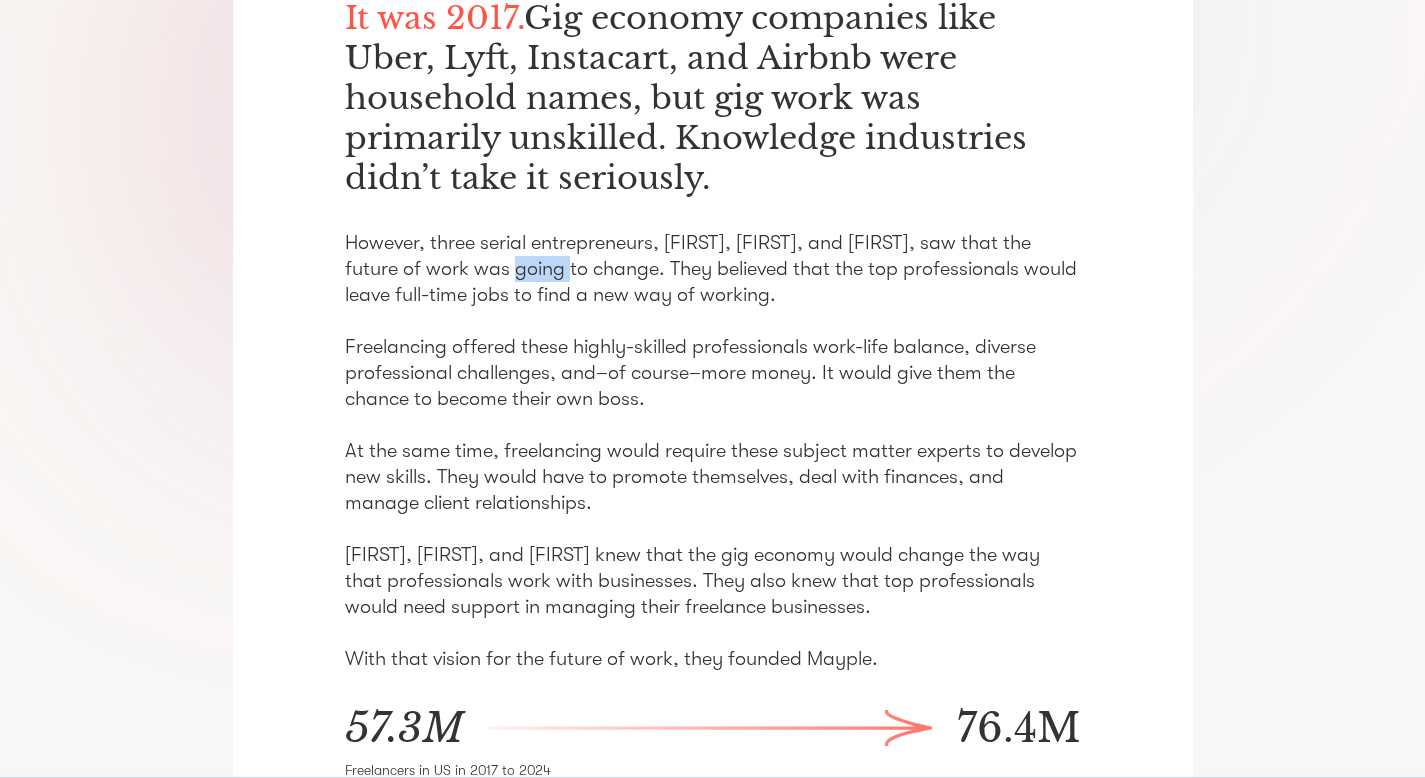 click on "However, three serial entrepreneurs, [FIRST], [FIRST], and [FIRST], saw that the future of work was going to change. They believed that the top professionals would leave full-time jobs to find a new way of working.  Freelancing offered these highly-skilled professionals work-life balance, diverse professional challenges, and–of course–more money. It would give them the chance to become their own boss.  At the same time, freelancing would require these subject matter experts to develop new skills. They would have to promote themselves, deal with finances, and manage client relationships.   [FIRST], [FIRST], and [FIRST] knew that the gig economy would change the way that professionals work with businesses. They also knew that top professionals would need support in managing their freelance businesses.  With that vision for the future of work, they founded Mayple." at bounding box center (713, 451) 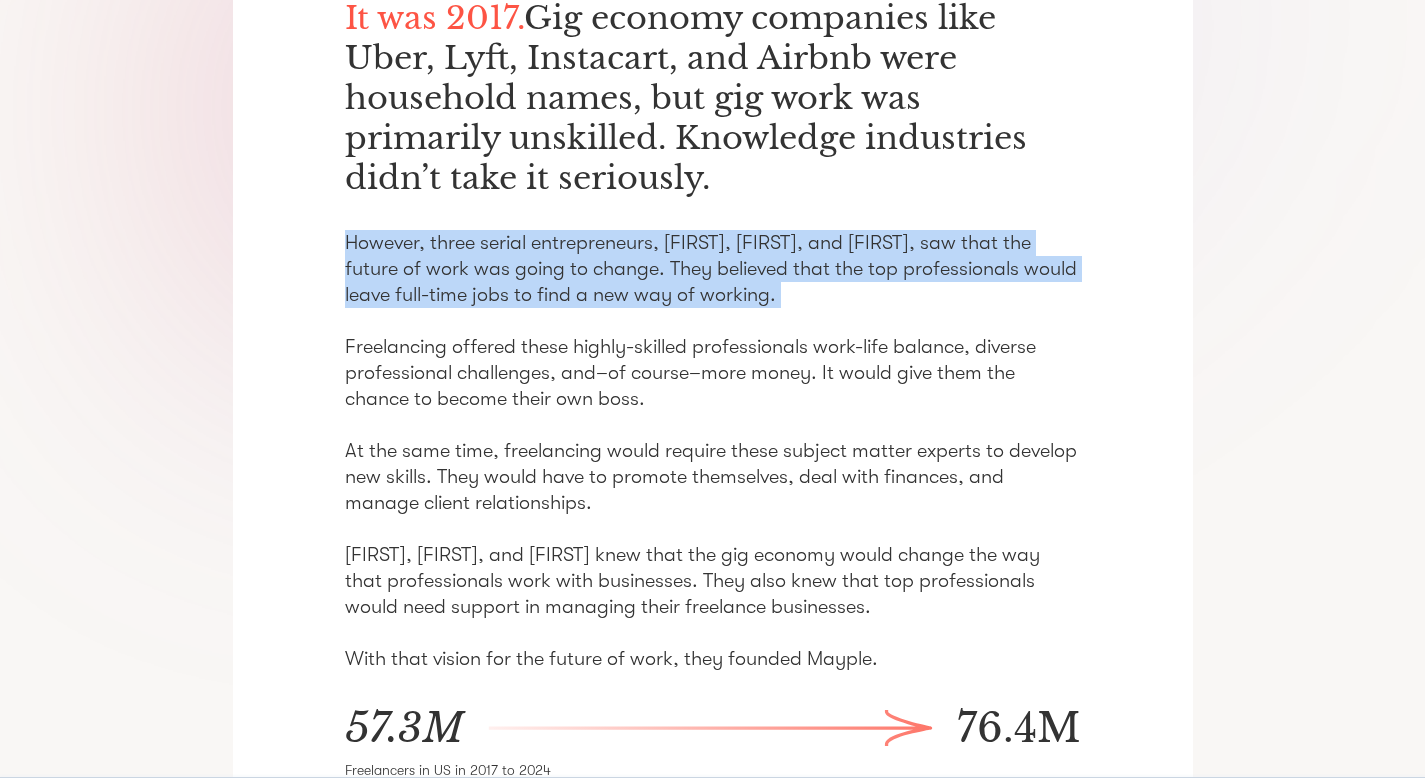 click on "However, three serial entrepreneurs, [FIRST], [FIRST], and [FIRST], saw that the future of work was going to change. They believed that the top professionals would leave full-time jobs to find a new way of working.  Freelancing offered these highly-skilled professionals work-life balance, diverse professional challenges, and–of course–more money. It would give them the chance to become their own boss.  At the same time, freelancing would require these subject matter experts to develop new skills. They would have to promote themselves, deal with finances, and manage client relationships.   [FIRST], [FIRST], and [FIRST] knew that the gig economy would change the way that professionals work with businesses. They also knew that top professionals would need support in managing their freelance businesses.  With that vision for the future of work, they founded Mayple." at bounding box center (713, 451) 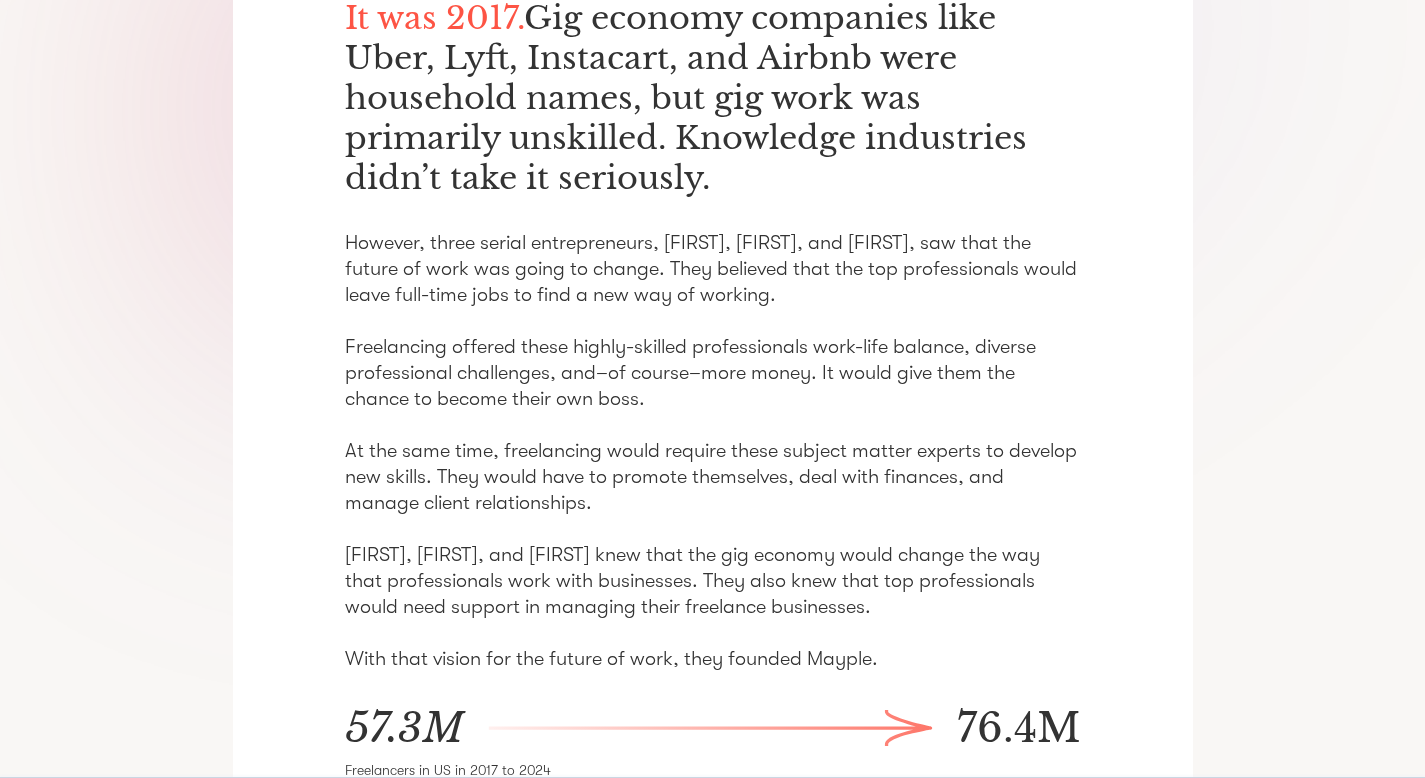 click on "However, three serial entrepreneurs, [FIRST], [FIRST], and [FIRST], saw that the future of work was going to change. They believed that the top professionals would leave full-time jobs to find a new way of working.  Freelancing offered these highly-skilled professionals work-life balance, diverse professional challenges, and–of course–more money. It would give them the chance to become their own boss.  At the same time, freelancing would require these subject matter experts to develop new skills. They would have to promote themselves, deal with finances, and manage client relationships.   [FIRST], [FIRST], and [FIRST] knew that the gig economy would change the way that professionals work with businesses. They also knew that top professionals would need support in managing their freelance businesses.  With that vision for the future of work, they founded Mayple." at bounding box center [713, 451] 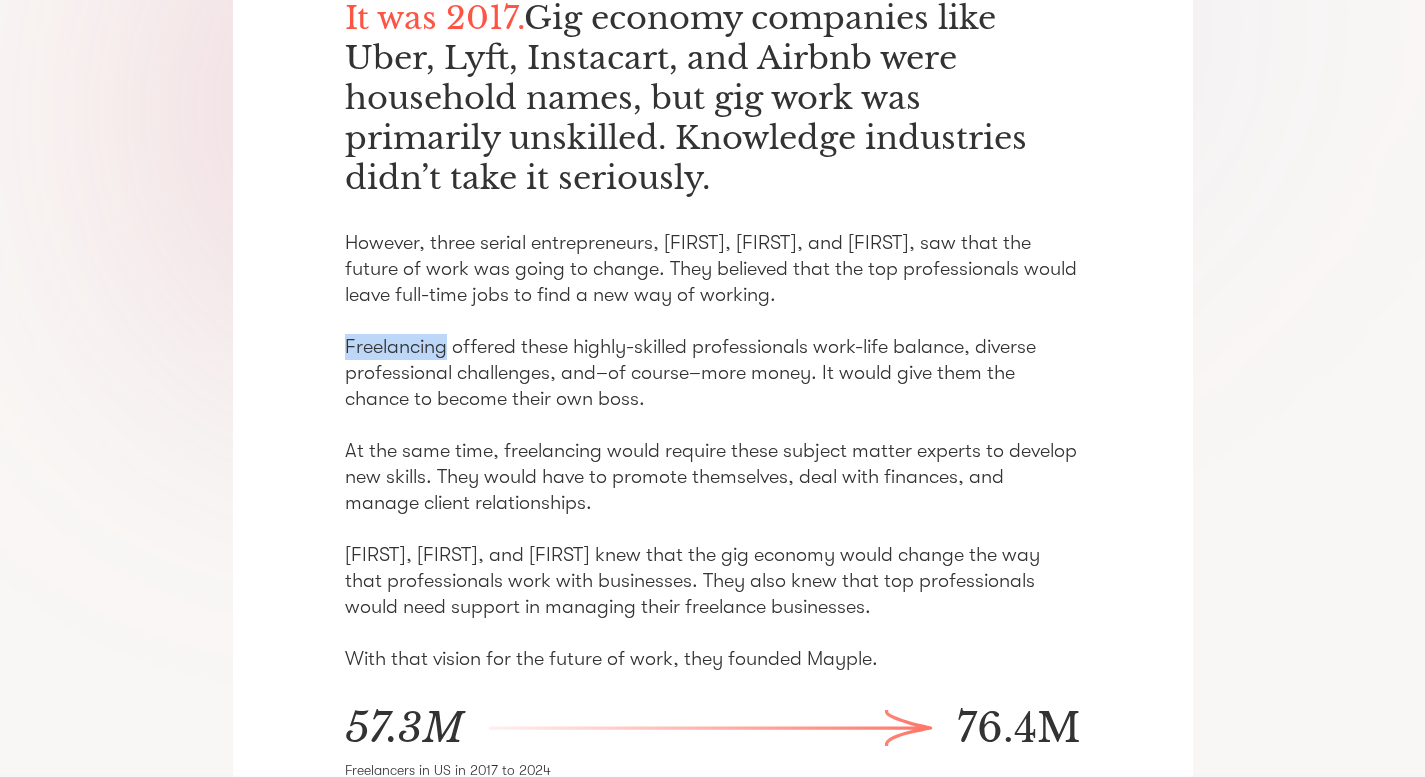 click on "However, three serial entrepreneurs, [FIRST], [FIRST], and [FIRST], saw that the future of work was going to change. They believed that the top professionals would leave full-time jobs to find a new way of working.  Freelancing offered these highly-skilled professionals work-life balance, diverse professional challenges, and–of course–more money. It would give them the chance to become their own boss.  At the same time, freelancing would require these subject matter experts to develop new skills. They would have to promote themselves, deal with finances, and manage client relationships.   [FIRST], [FIRST], and [FIRST] knew that the gig economy would change the way that professionals work with businesses. They also knew that top professionals would need support in managing their freelance businesses.  With that vision for the future of work, they founded Mayple." at bounding box center (713, 451) 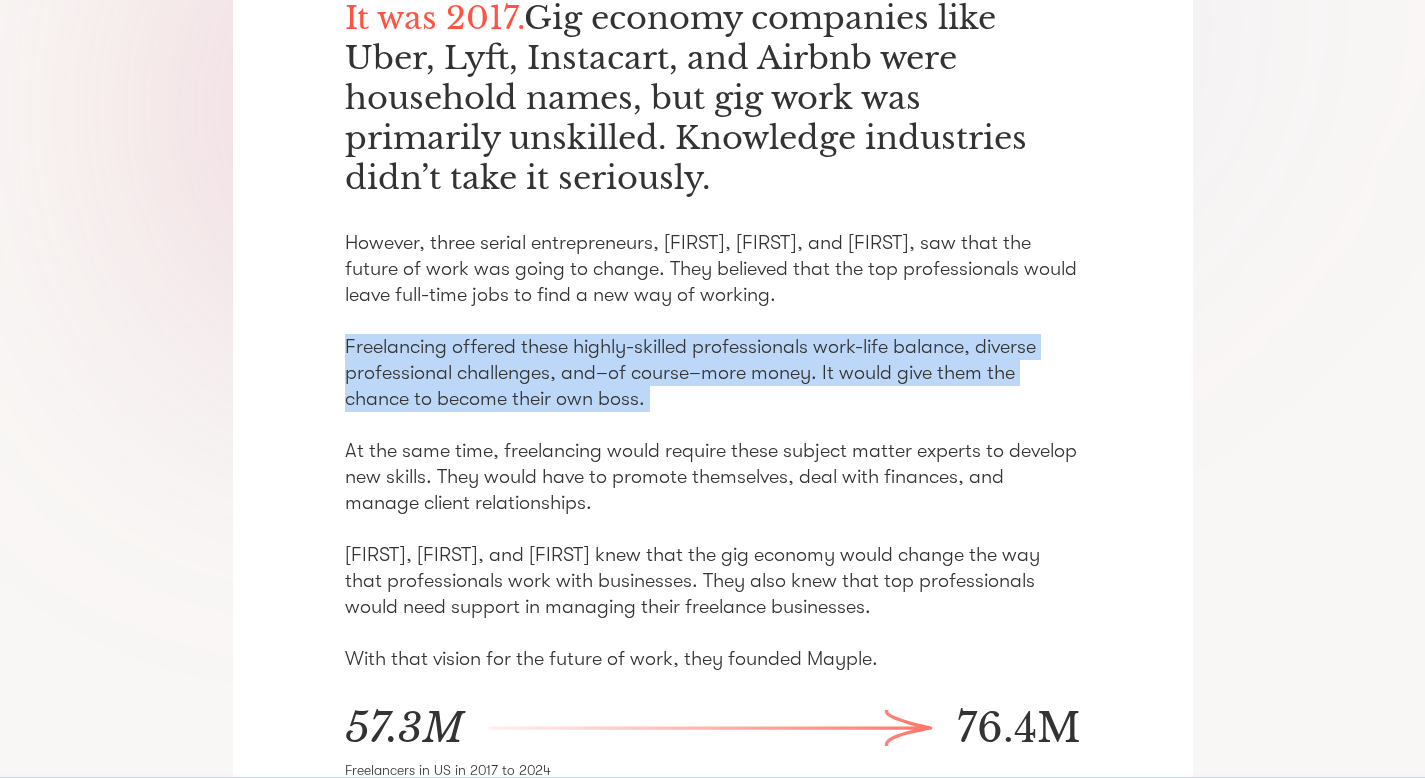 click on "However, three serial entrepreneurs, [FIRST], [FIRST], and [FIRST], saw that the future of work was going to change. They believed that the top professionals would leave full-time jobs to find a new way of working.  Freelancing offered these highly-skilled professionals work-life balance, diverse professional challenges, and–of course–more money. It would give them the chance to become their own boss.  At the same time, freelancing would require these subject matter experts to develop new skills. They would have to promote themselves, deal with finances, and manage client relationships.   [FIRST], [FIRST], and [FIRST] knew that the gig economy would change the way that professionals work with businesses. They also knew that top professionals would need support in managing their freelance businesses.  With that vision for the future of work, they founded Mayple." at bounding box center [713, 451] 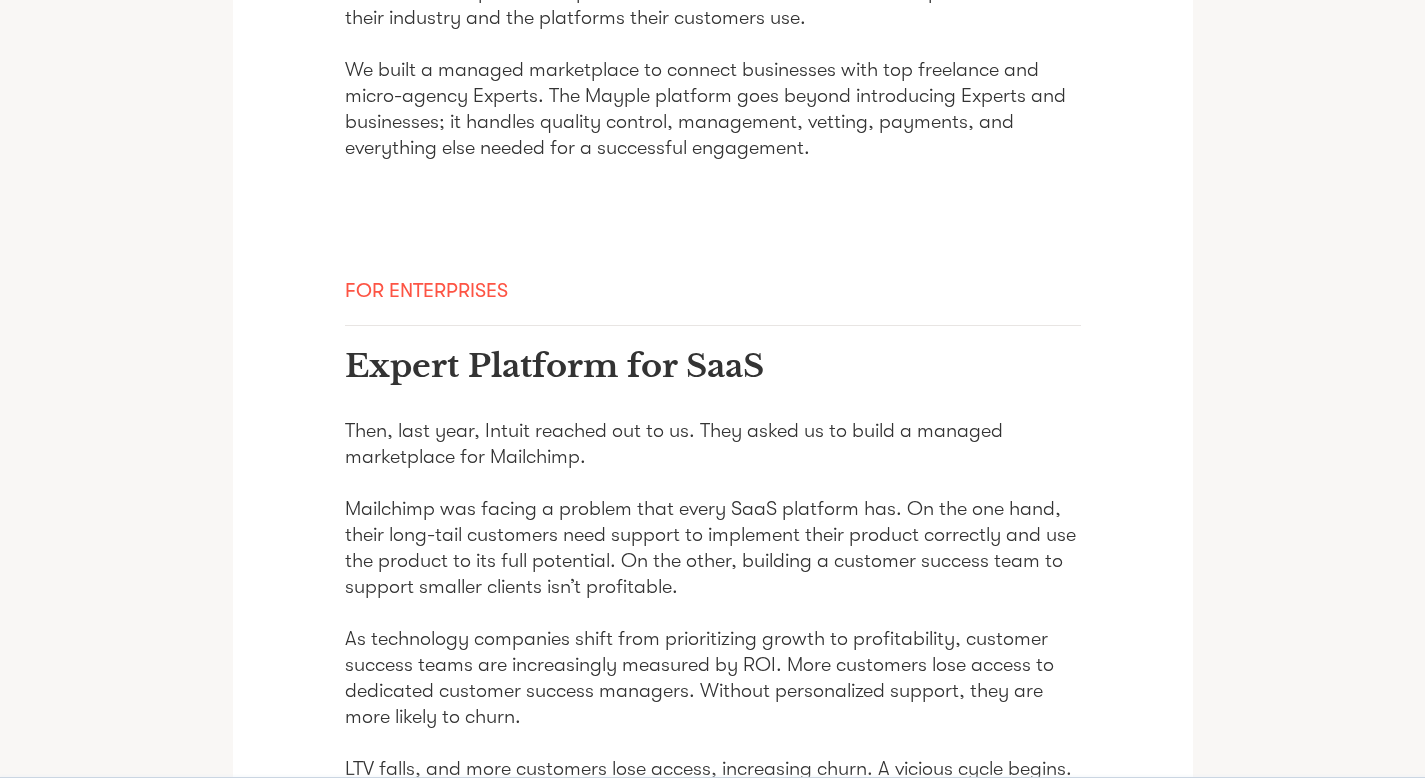 scroll, scrollTop: 2007, scrollLeft: 0, axis: vertical 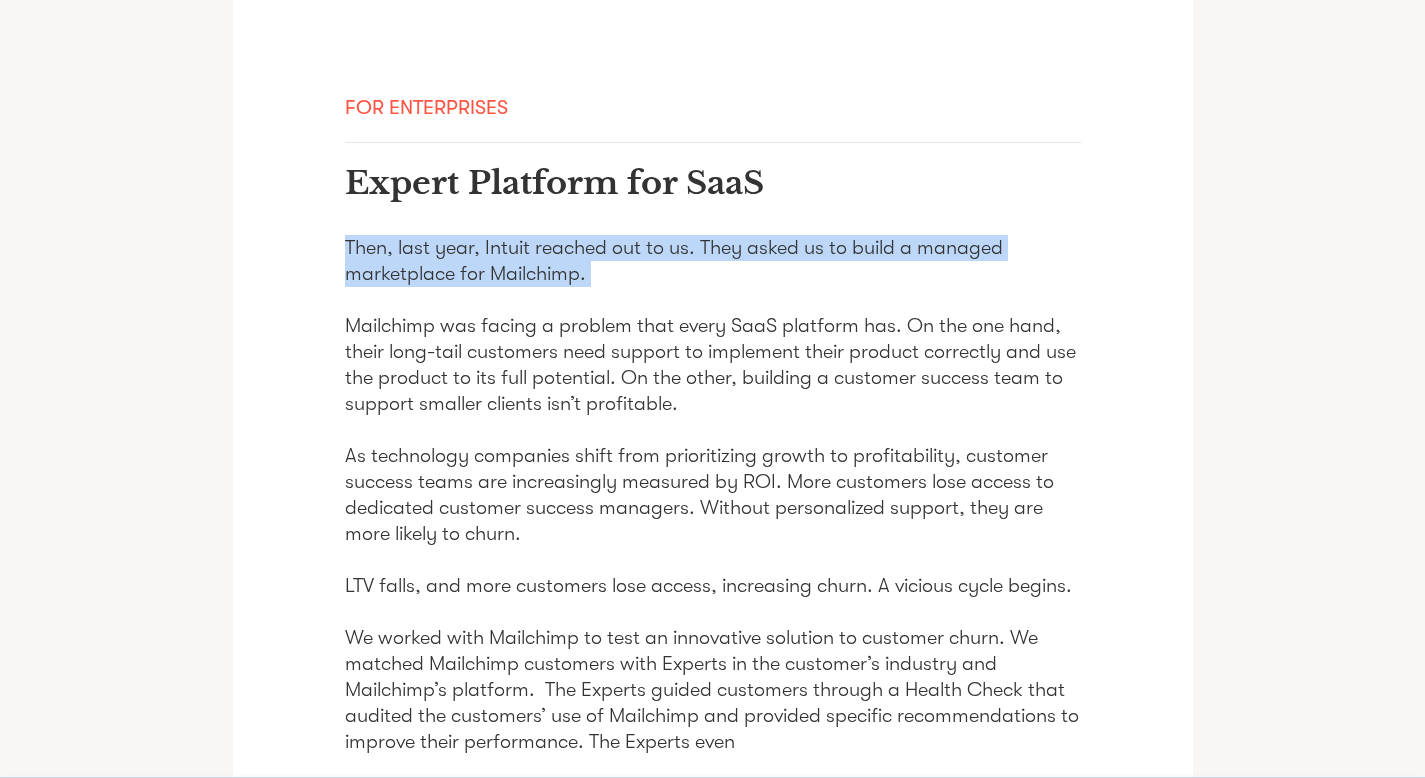 drag, startPoint x: 340, startPoint y: 254, endPoint x: 607, endPoint y: 293, distance: 269.83328 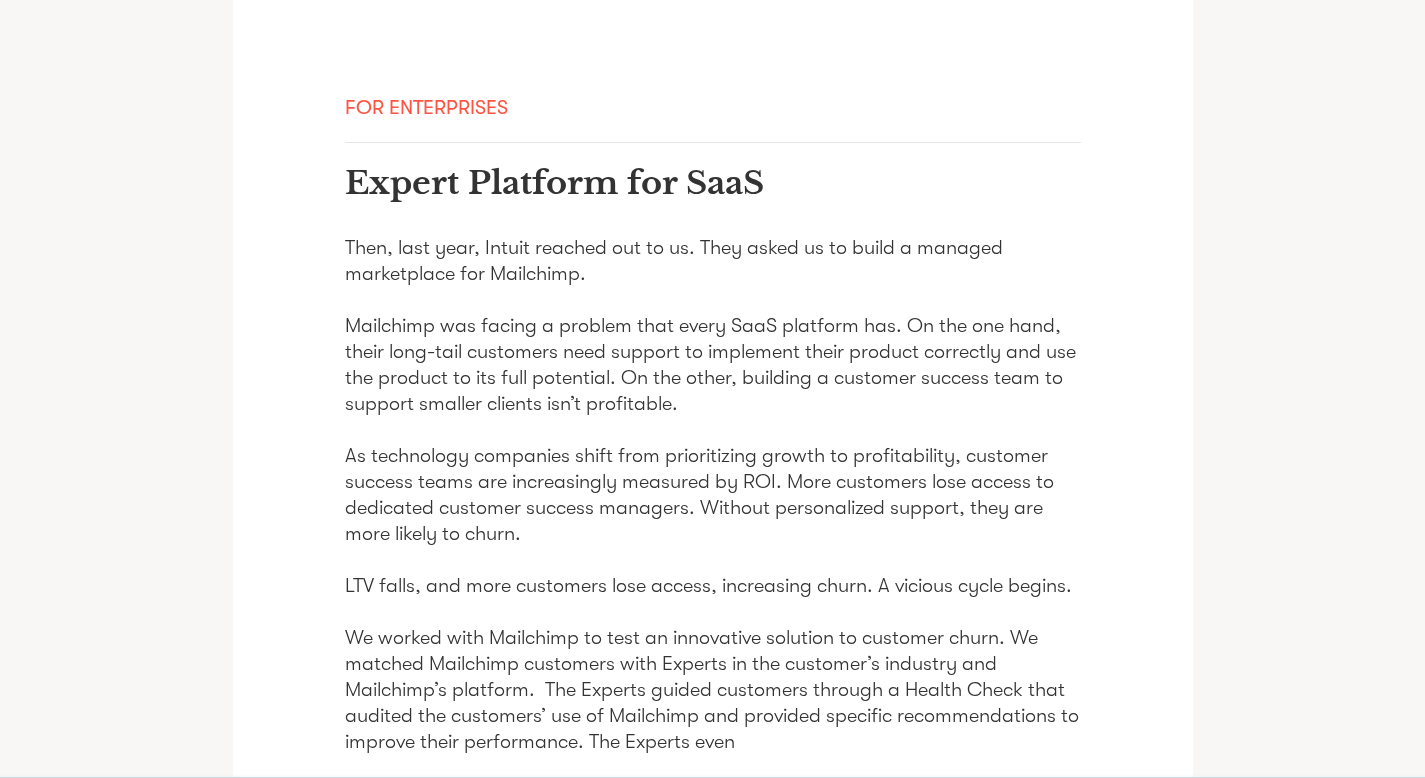 click on "Then, last year, Intuit reached out to us. They asked us to build a managed marketplace for Mailchimp.  Mailchimp was facing a problem that every SaaS platform has. On the one hand, their long-tail customers need support to implement their product correctly and use the product to its full potential. On the other, building a customer success team to support smaller clients isn’t profitable. As technology companies shift from prioritizing growth to profitability, customer success teams are increasingly measured by ROI. More customers lose access to dedicated customer success managers. Without personalized support, they are more likely to churn.  LTV falls, and more customers lose access, increasing churn. A vicious cycle begins.  implemented improvements directly in customers’ accounts." at bounding box center [713, 521] 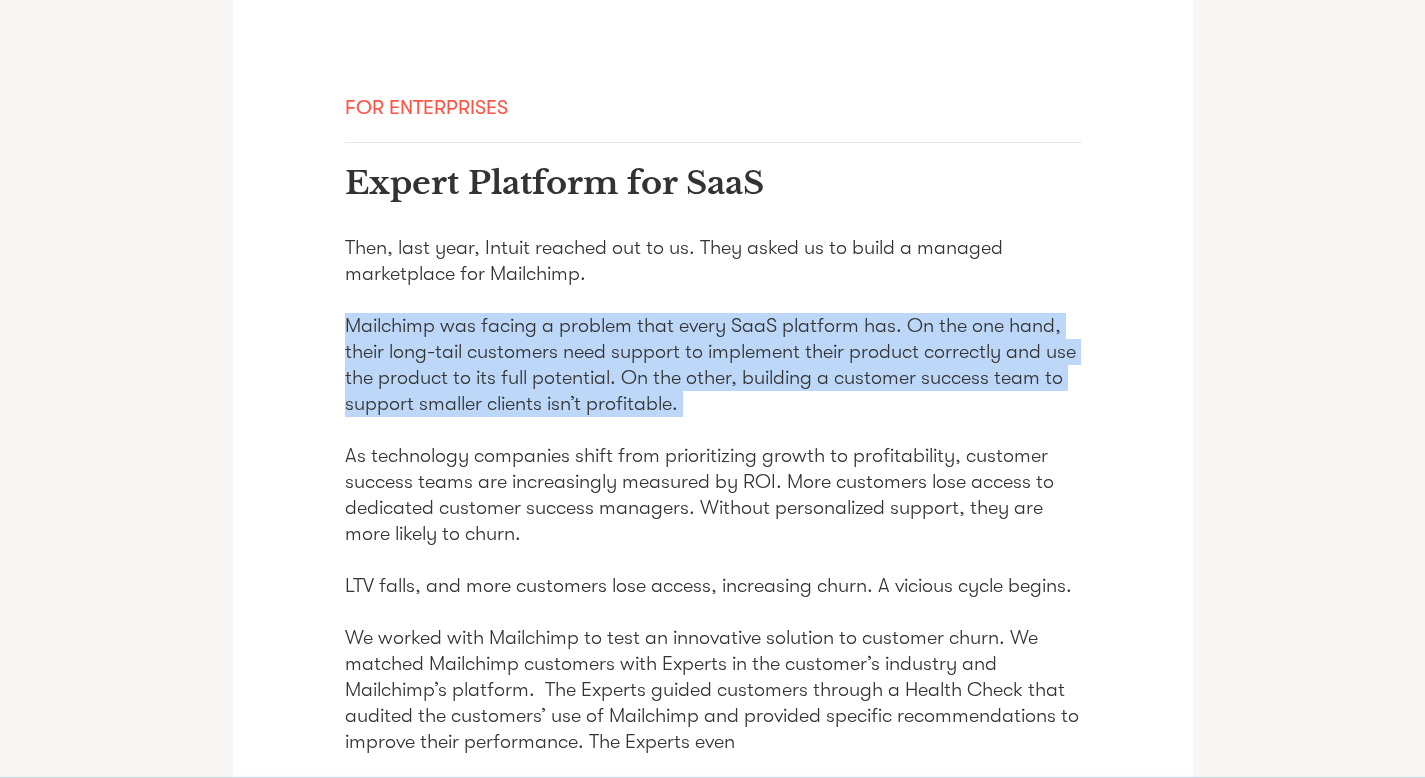 drag, startPoint x: 347, startPoint y: 332, endPoint x: 758, endPoint y: 418, distance: 419.90118 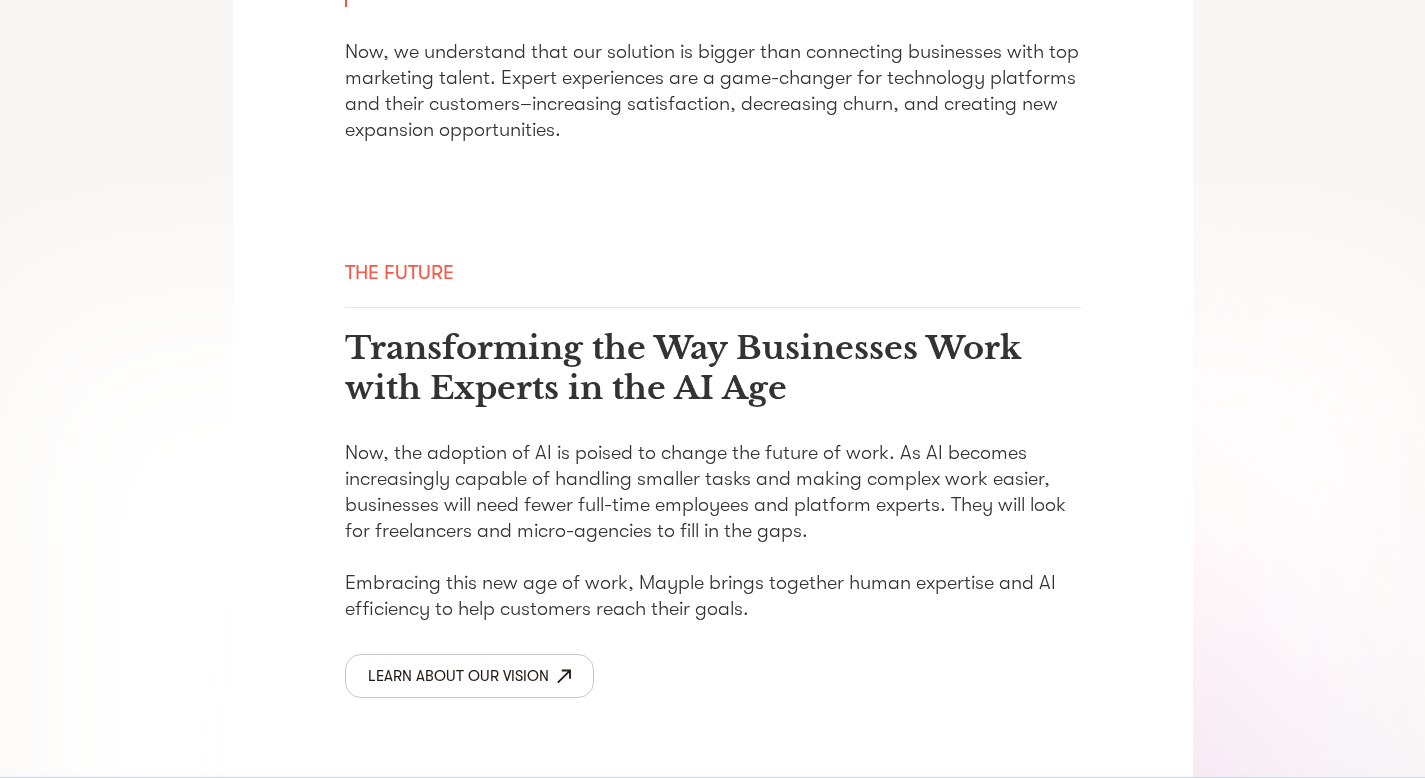 scroll, scrollTop: 3114, scrollLeft: 0, axis: vertical 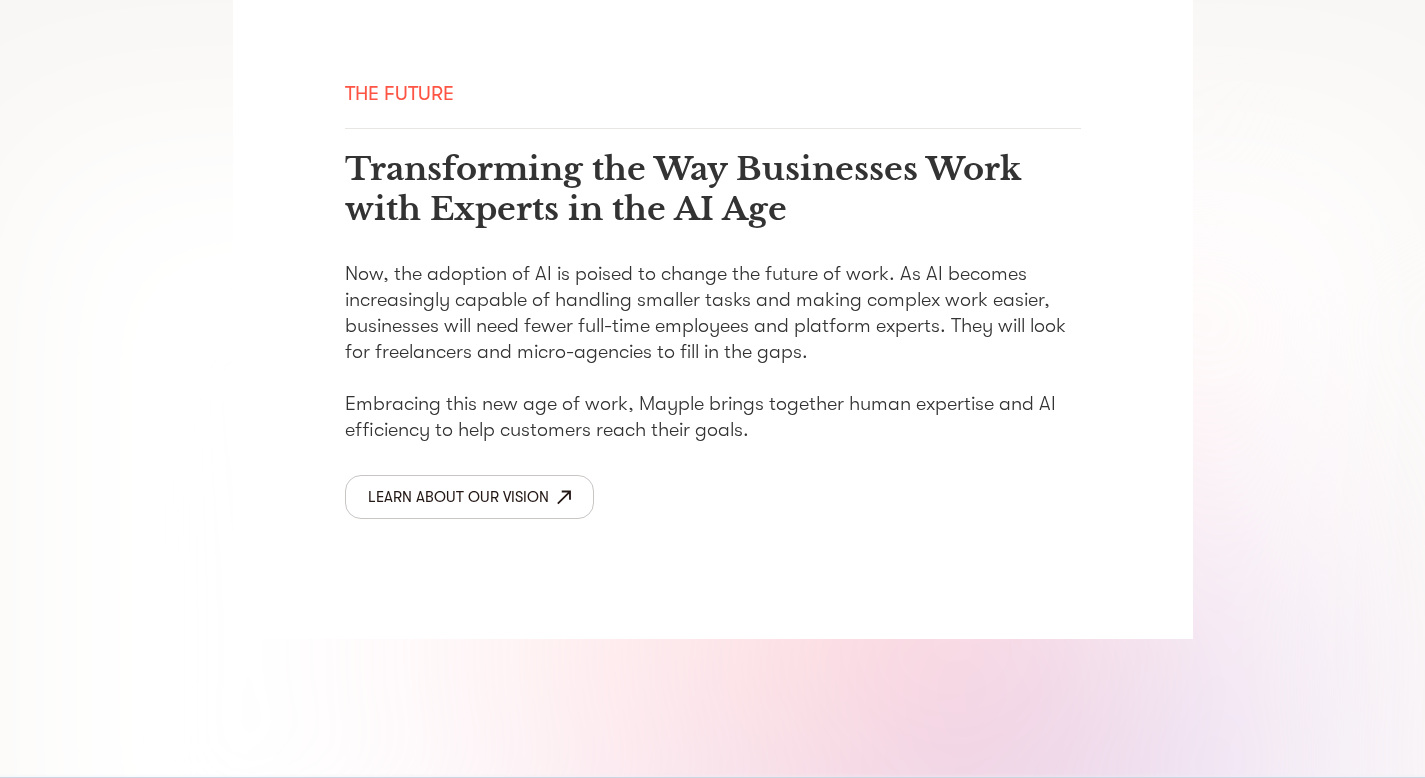 click on "Learn about our vision" at bounding box center [458, 497] 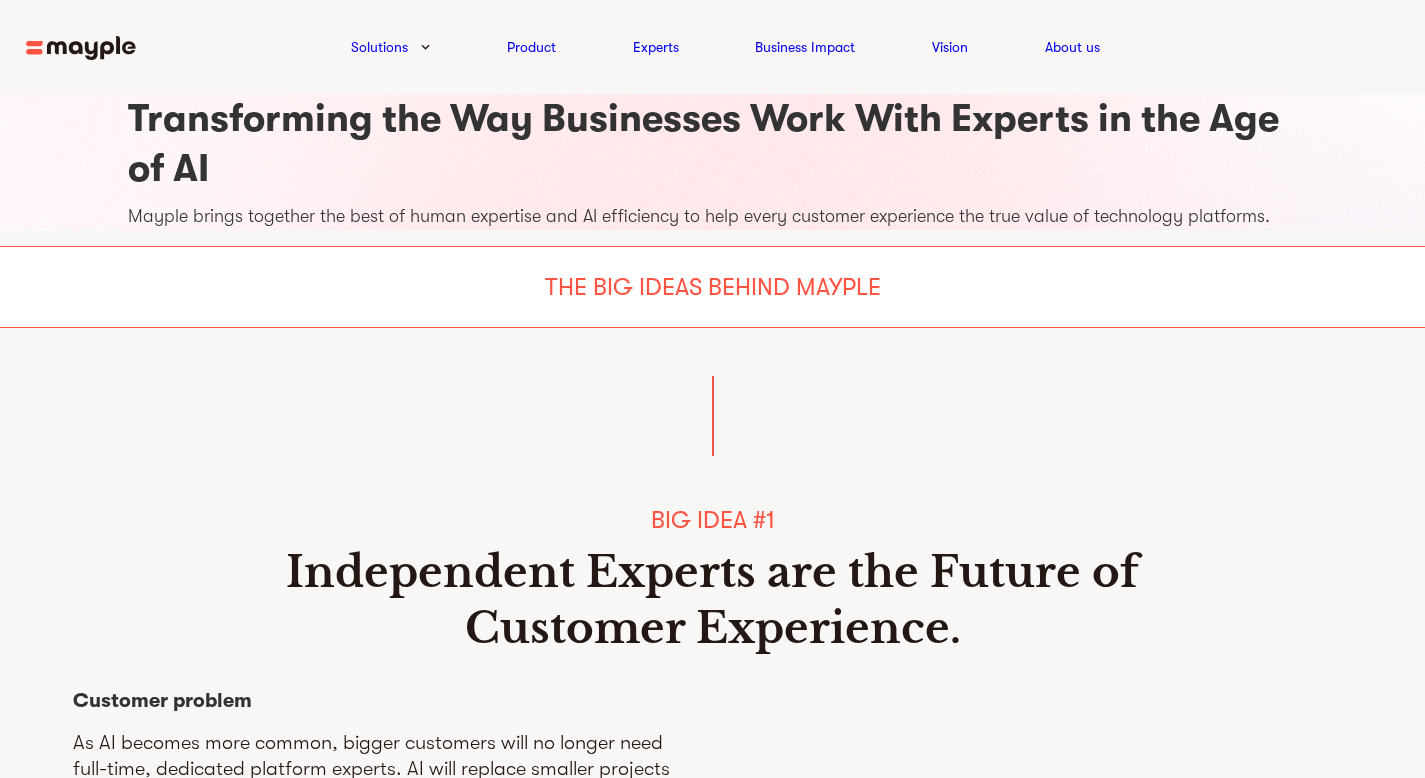 scroll, scrollTop: 0, scrollLeft: 0, axis: both 